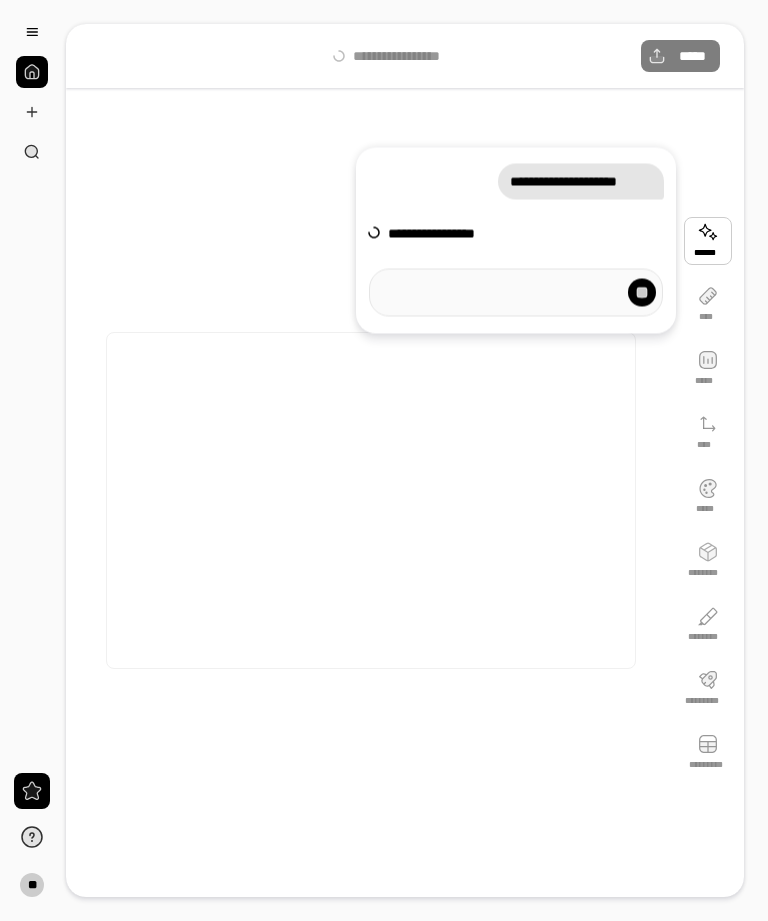 scroll, scrollTop: 0, scrollLeft: 0, axis: both 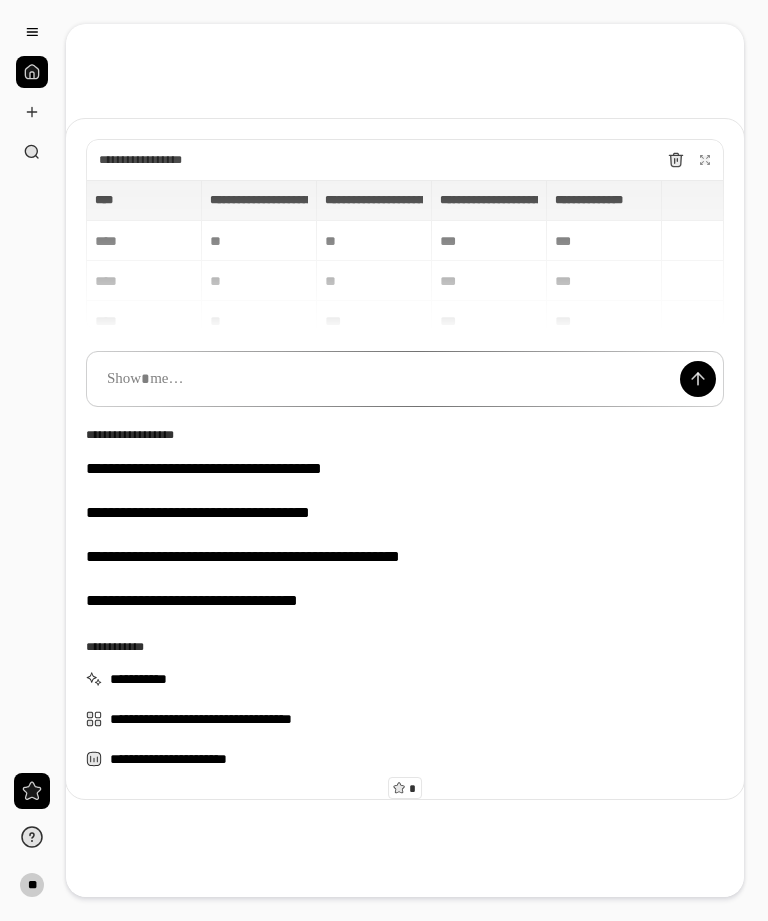 click at bounding box center [705, 160] 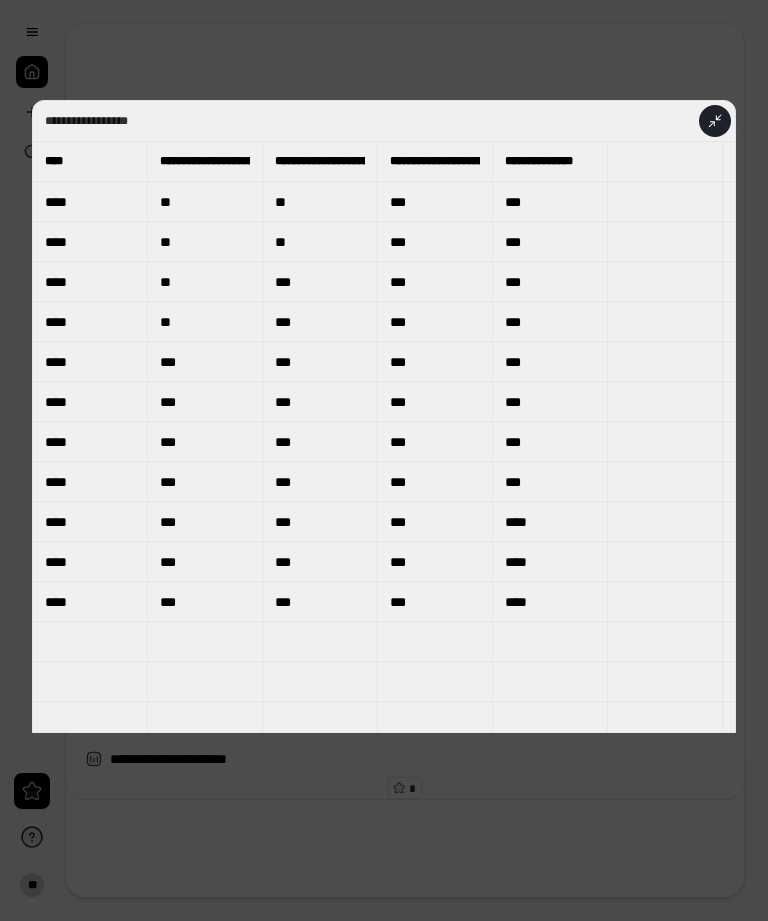 click at bounding box center [715, 121] 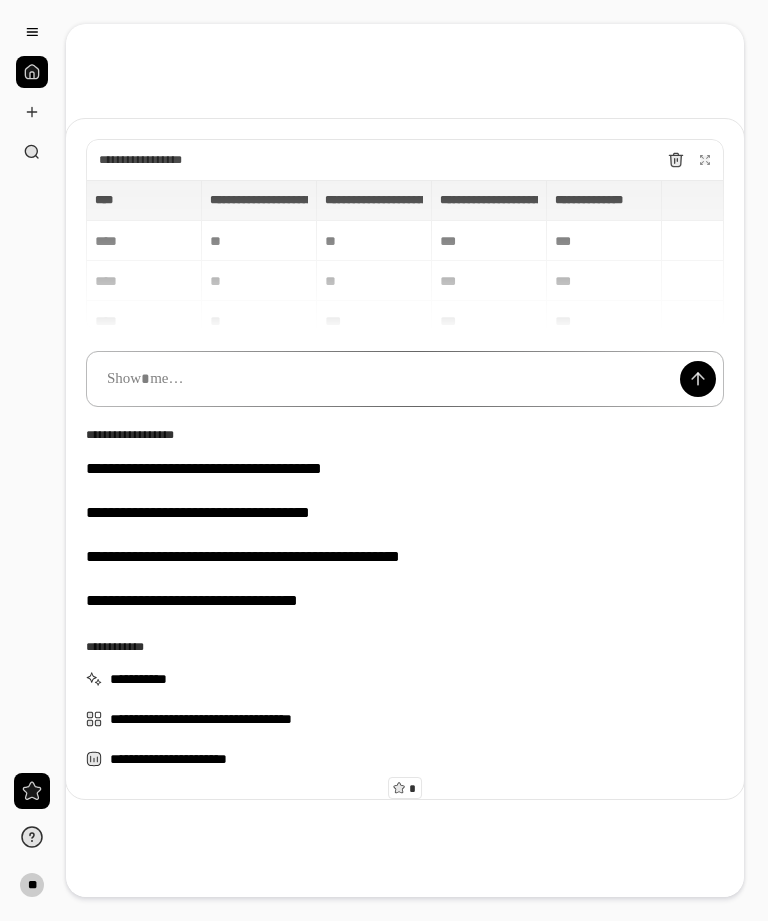 click at bounding box center (405, 379) 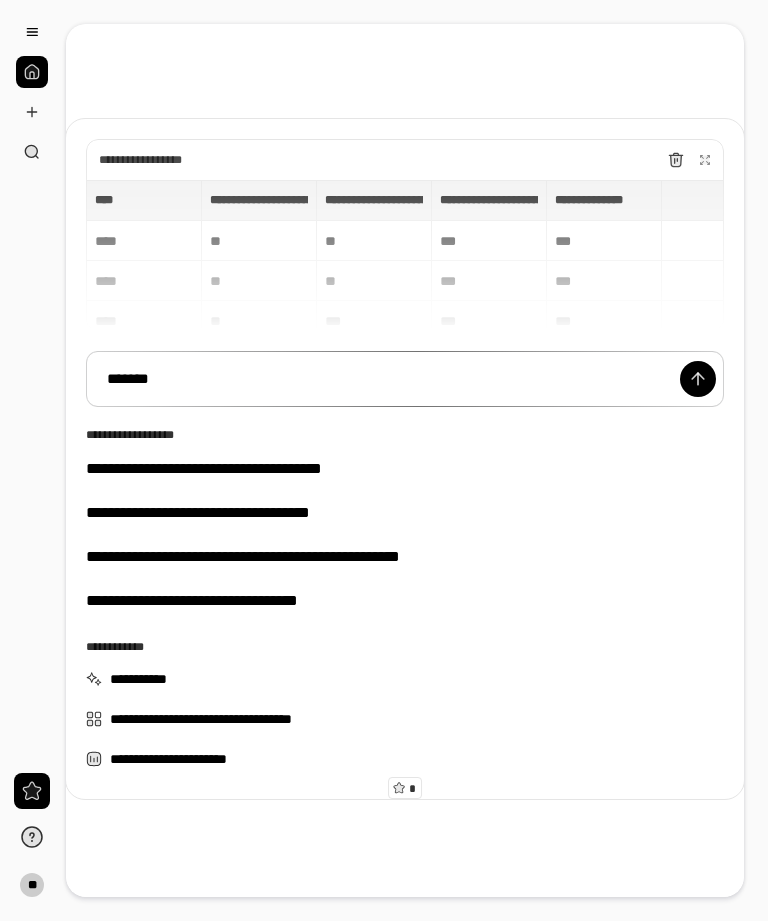 click at bounding box center (705, 160) 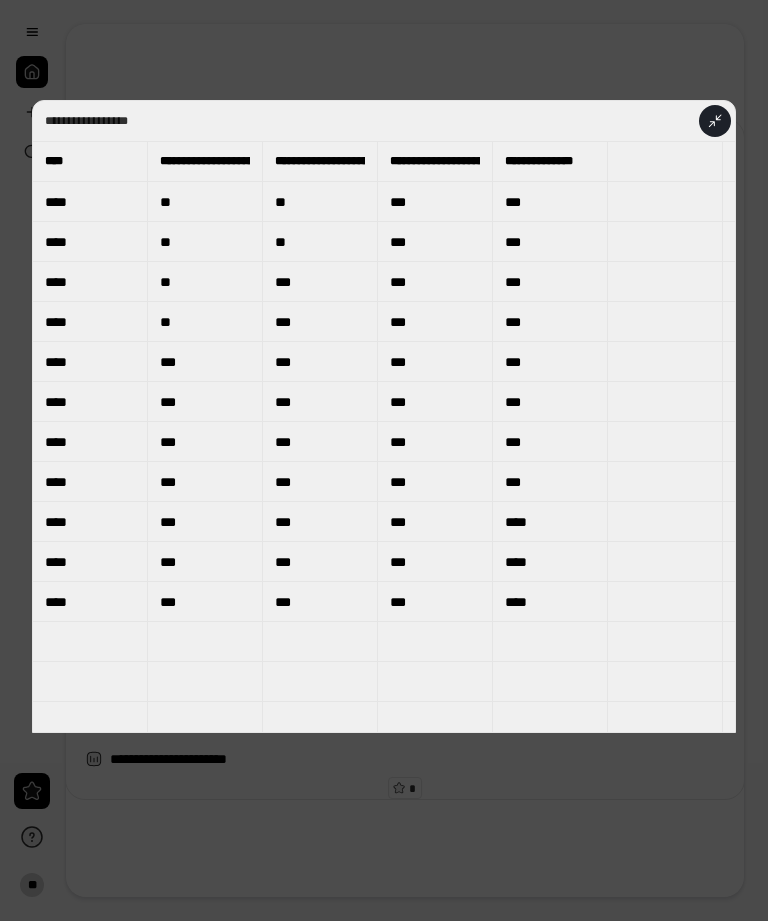 click 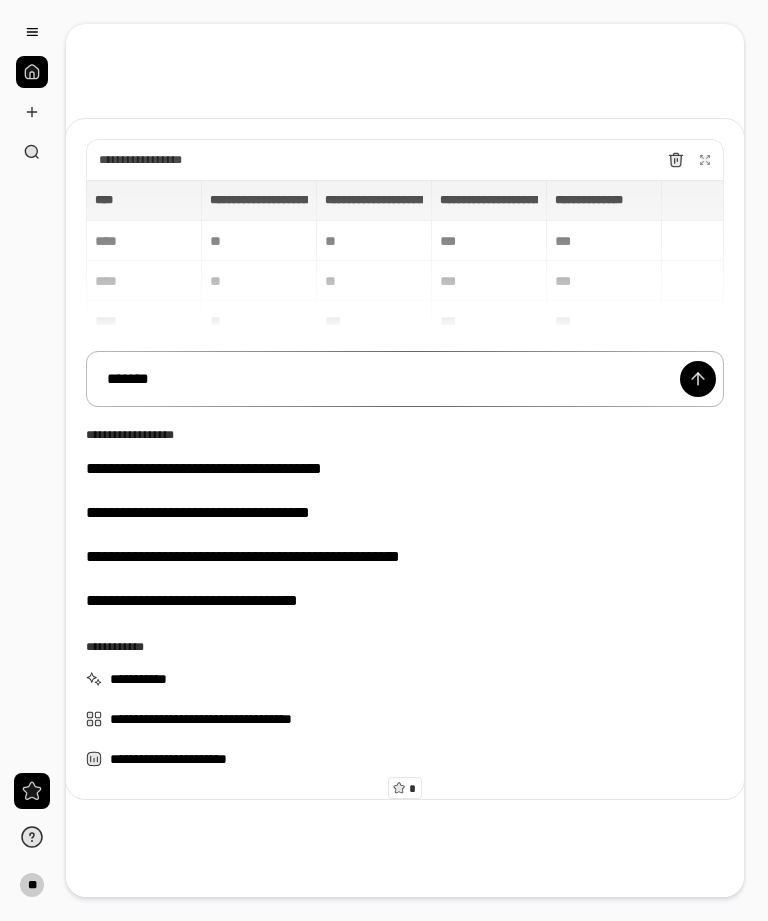 click on "******" at bounding box center (405, 379) 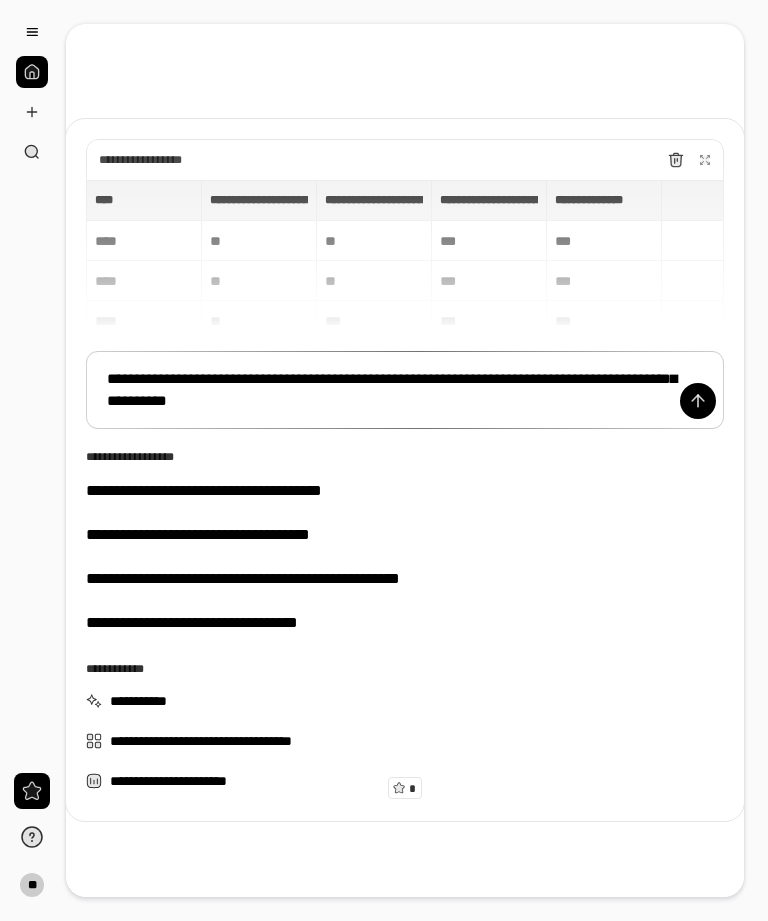 click at bounding box center [698, 401] 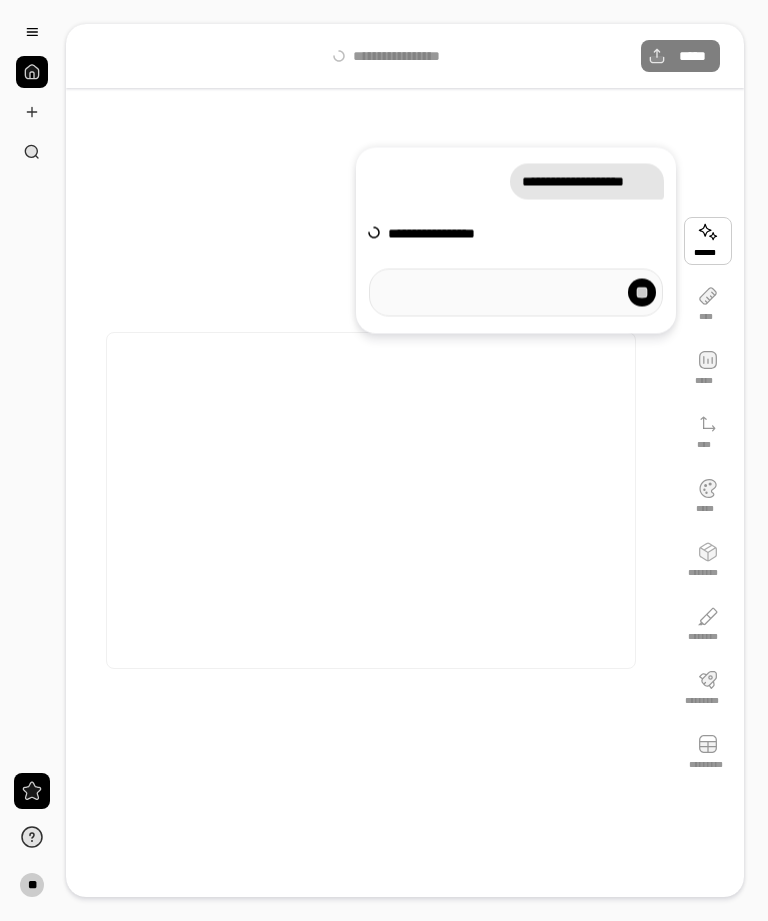 scroll, scrollTop: 0, scrollLeft: 0, axis: both 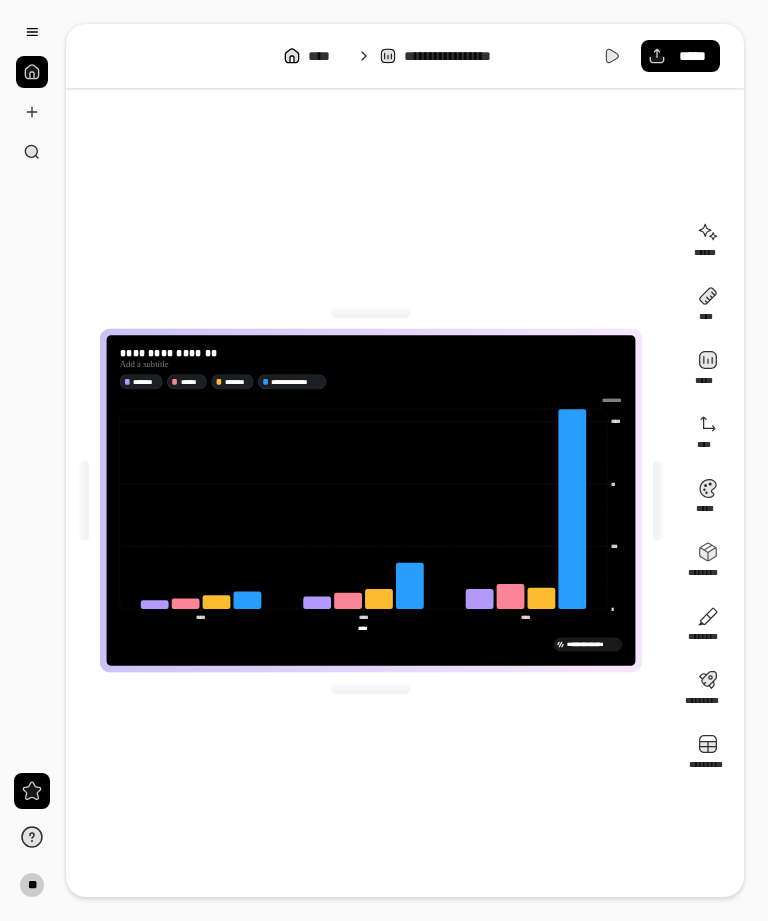 click on "****" at bounding box center (315, 56) 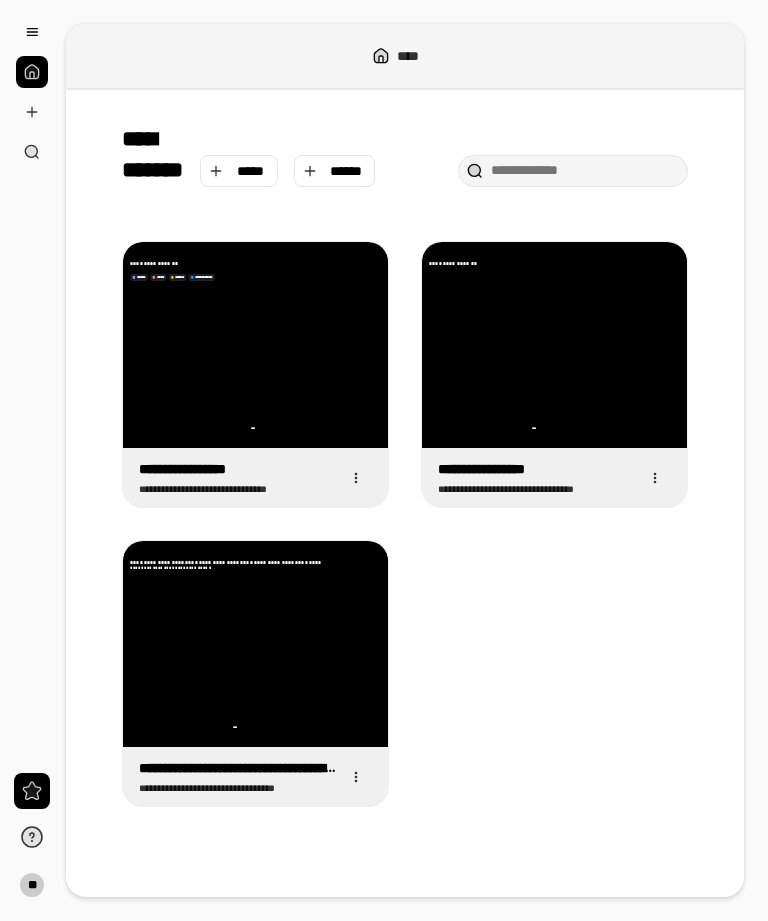 click on "*****" at bounding box center (239, 171) 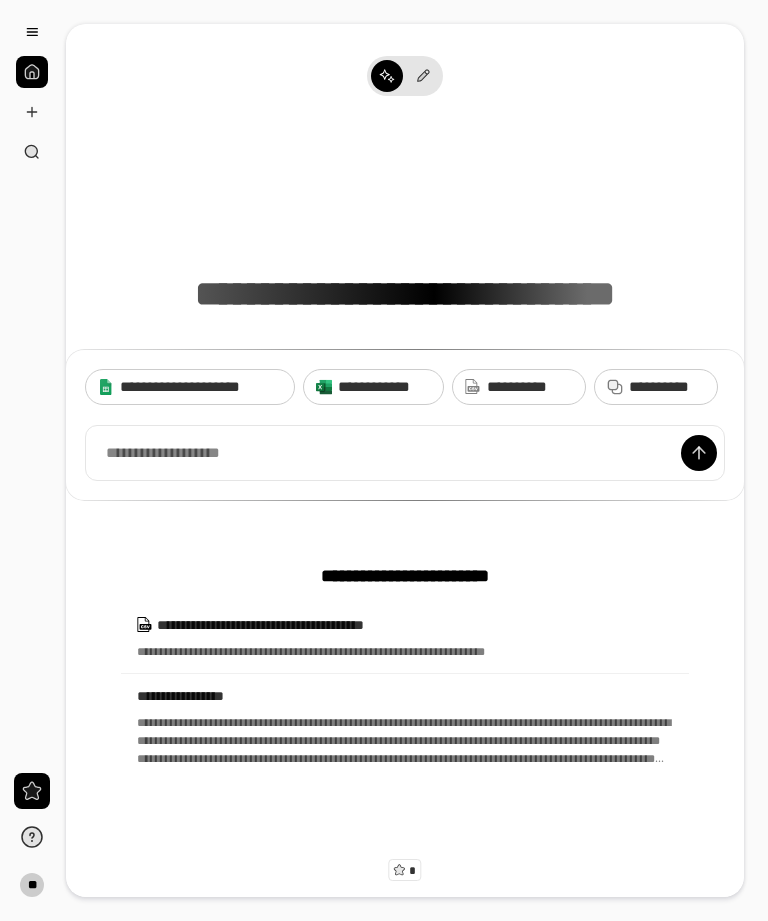 click on "**********" at bounding box center [667, 387] 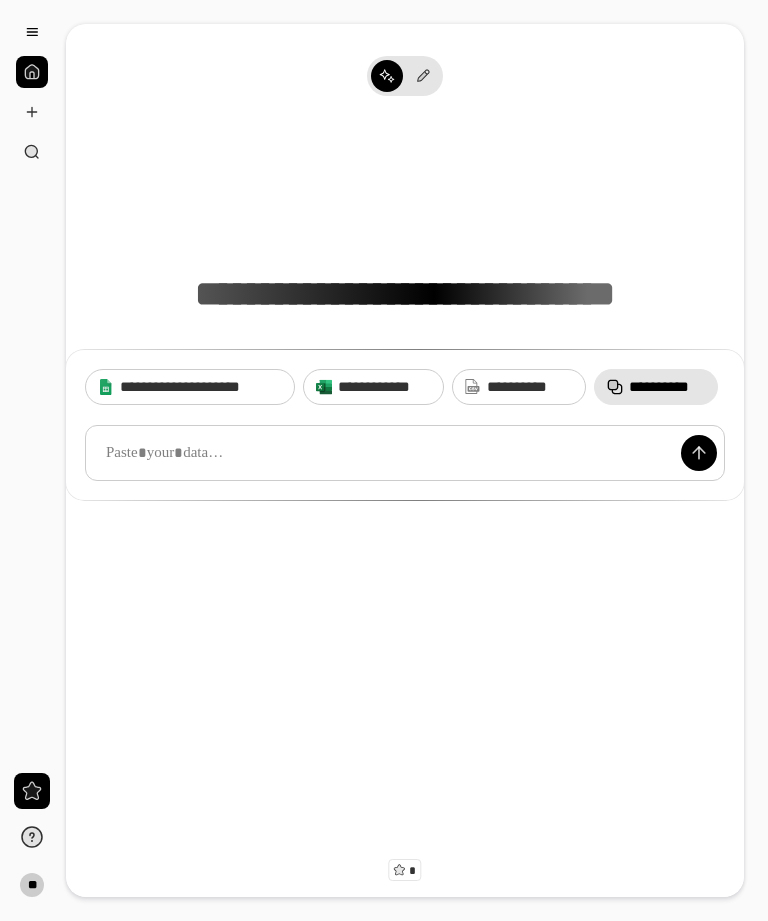 click on "**********" at bounding box center (530, 387) 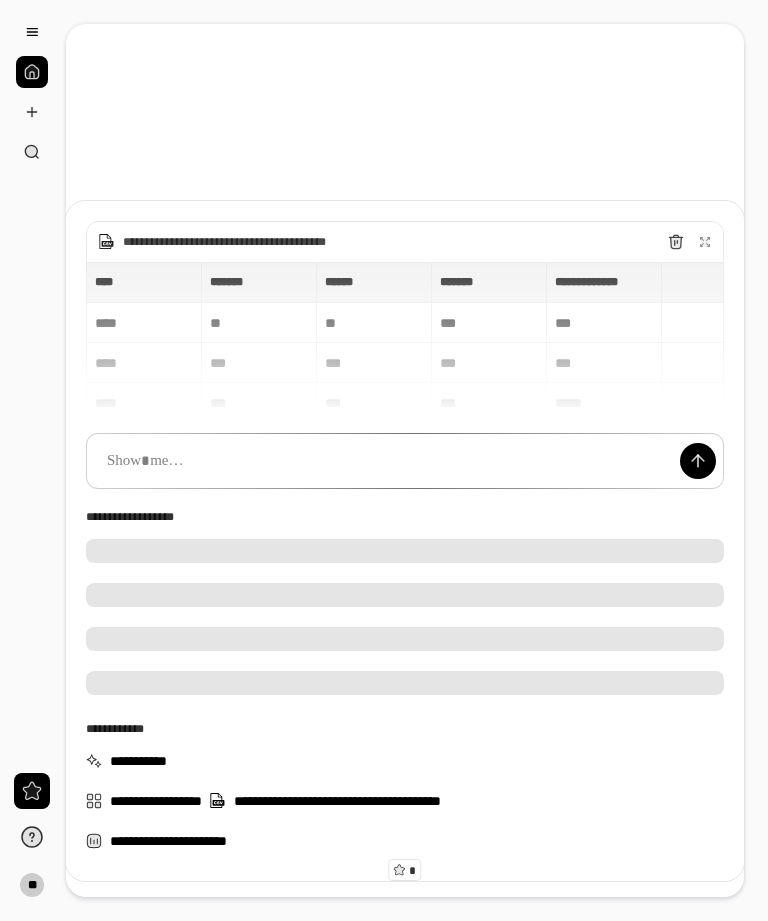 click at bounding box center [405, 461] 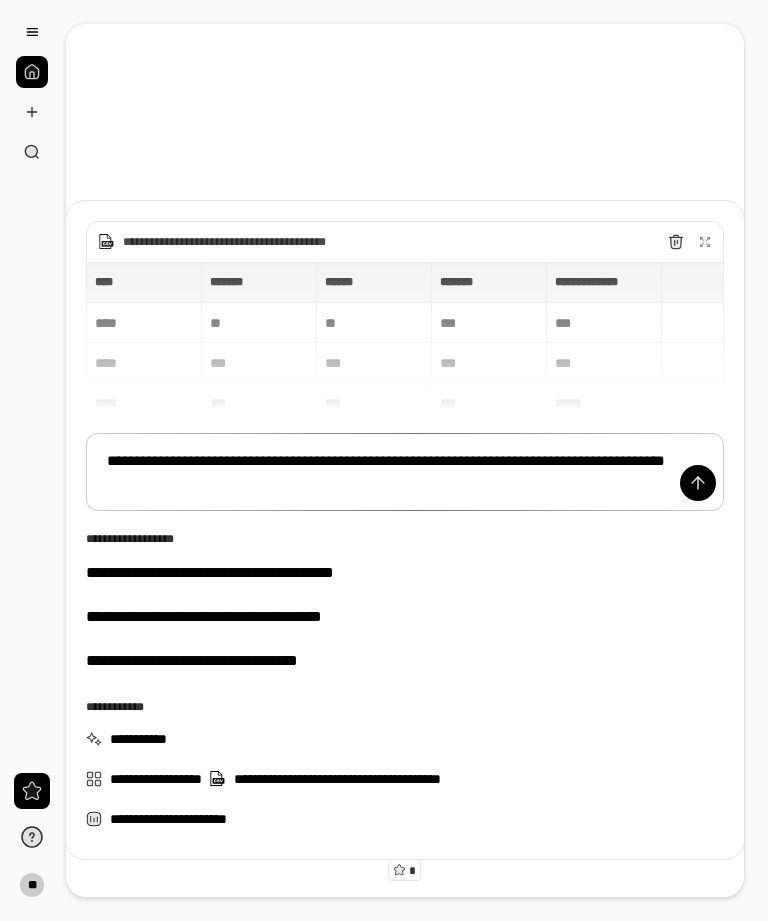 click at bounding box center [698, 483] 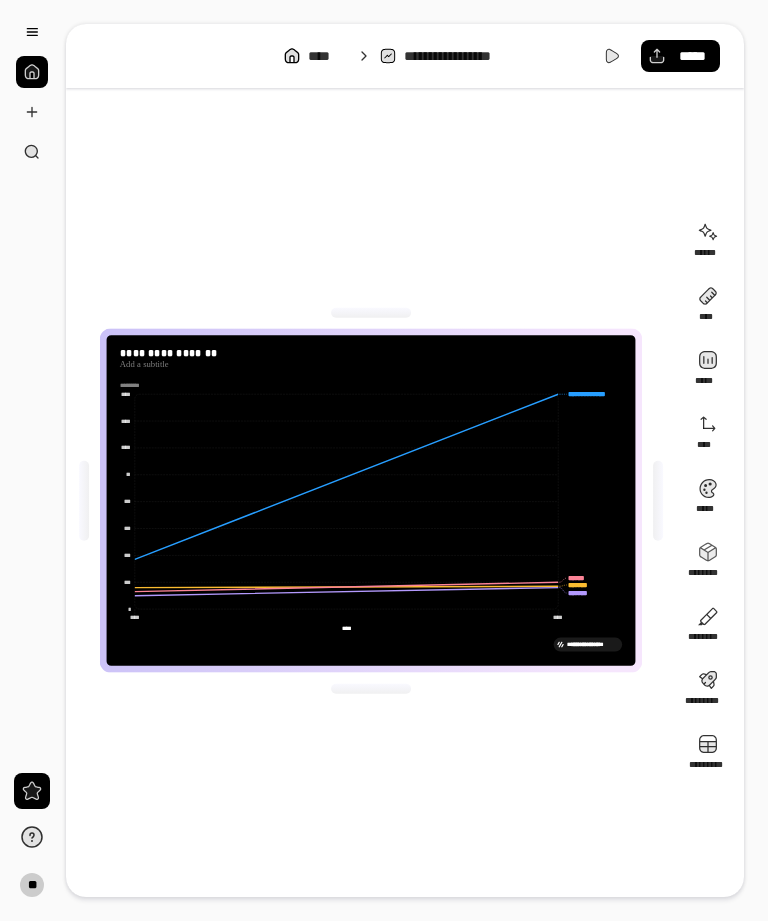 click on "****" at bounding box center [327, 56] 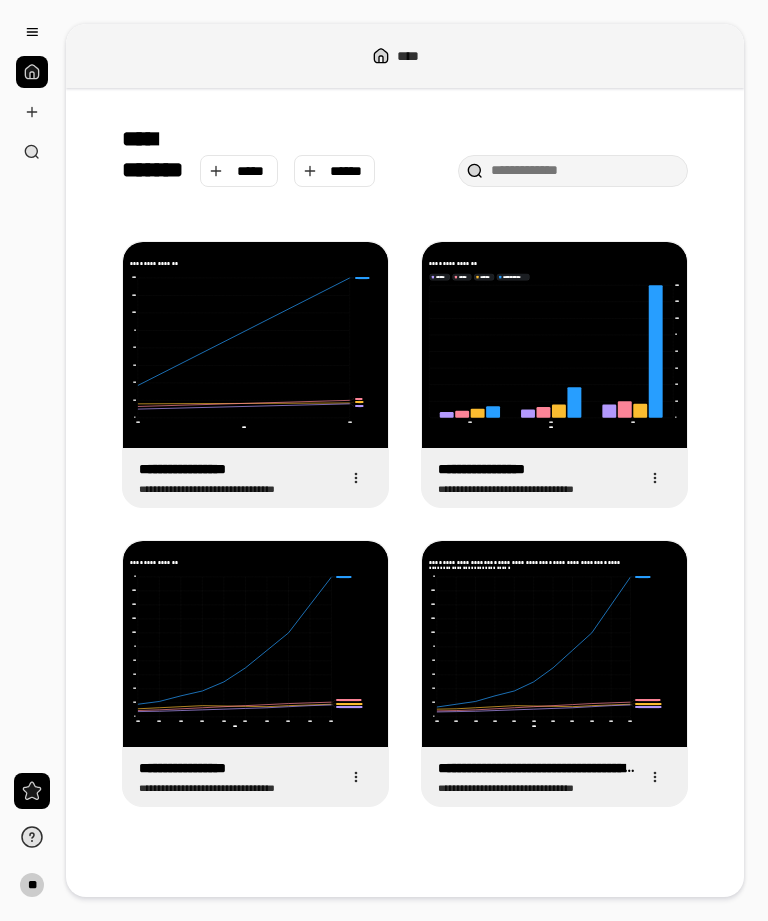 click on "*****" at bounding box center (239, 171) 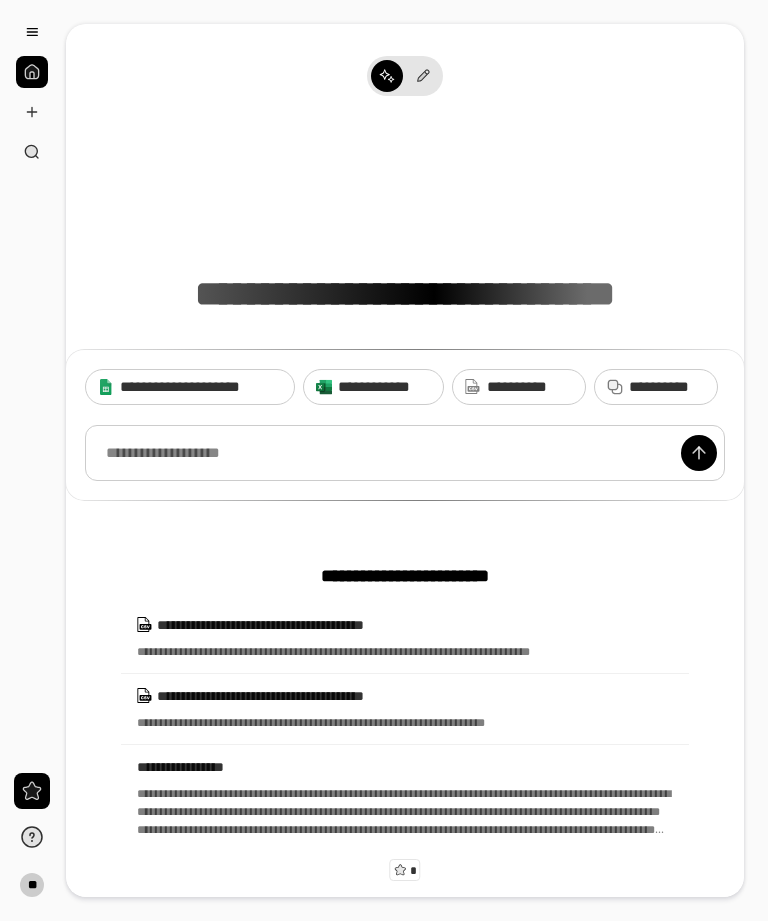click on "**********" at bounding box center [519, 387] 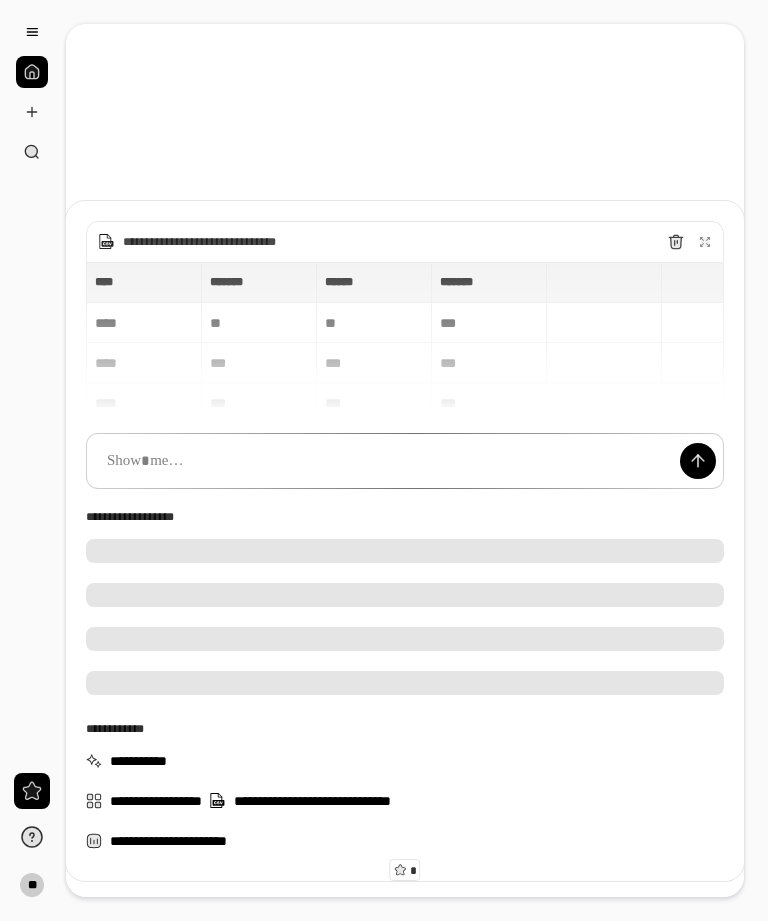 click at bounding box center [405, 461] 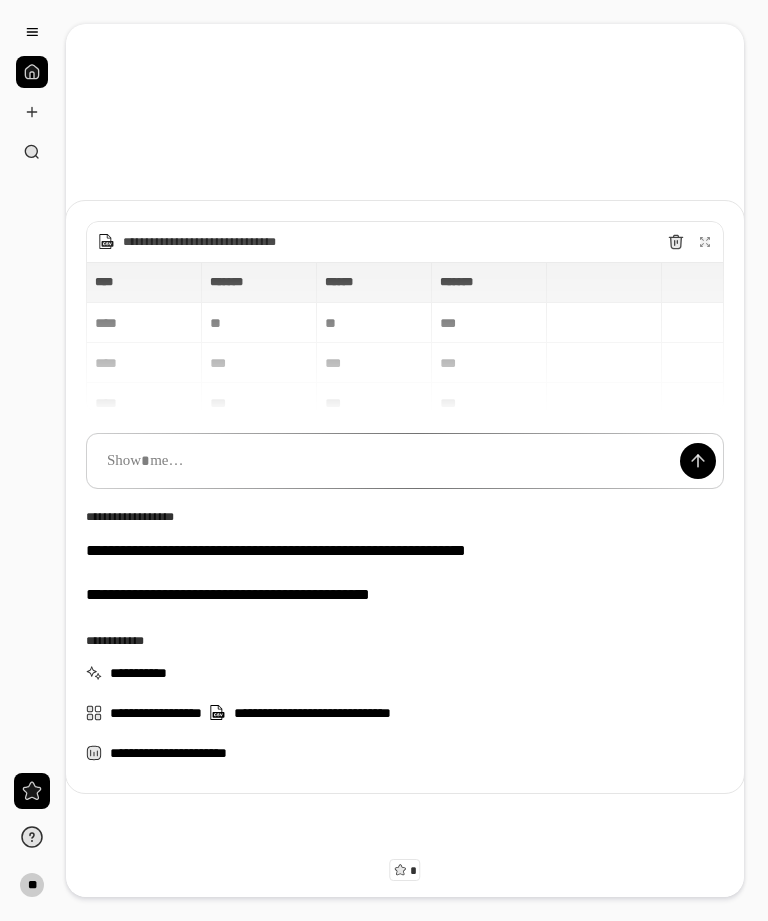 type 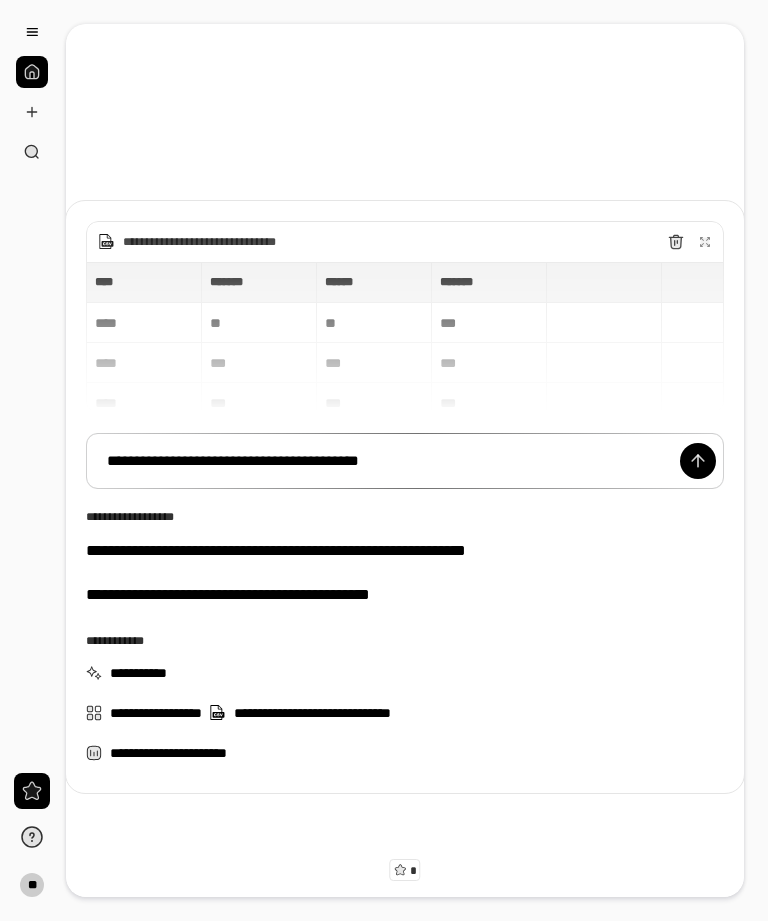 click at bounding box center (698, 461) 